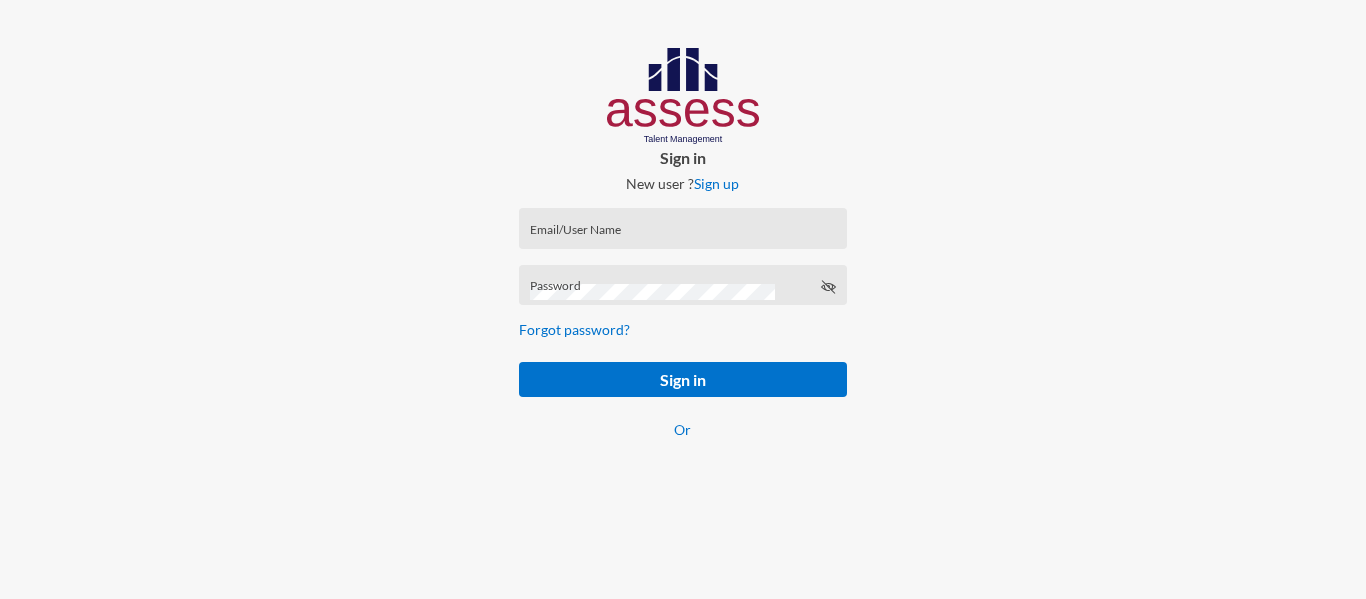 scroll, scrollTop: 0, scrollLeft: 0, axis: both 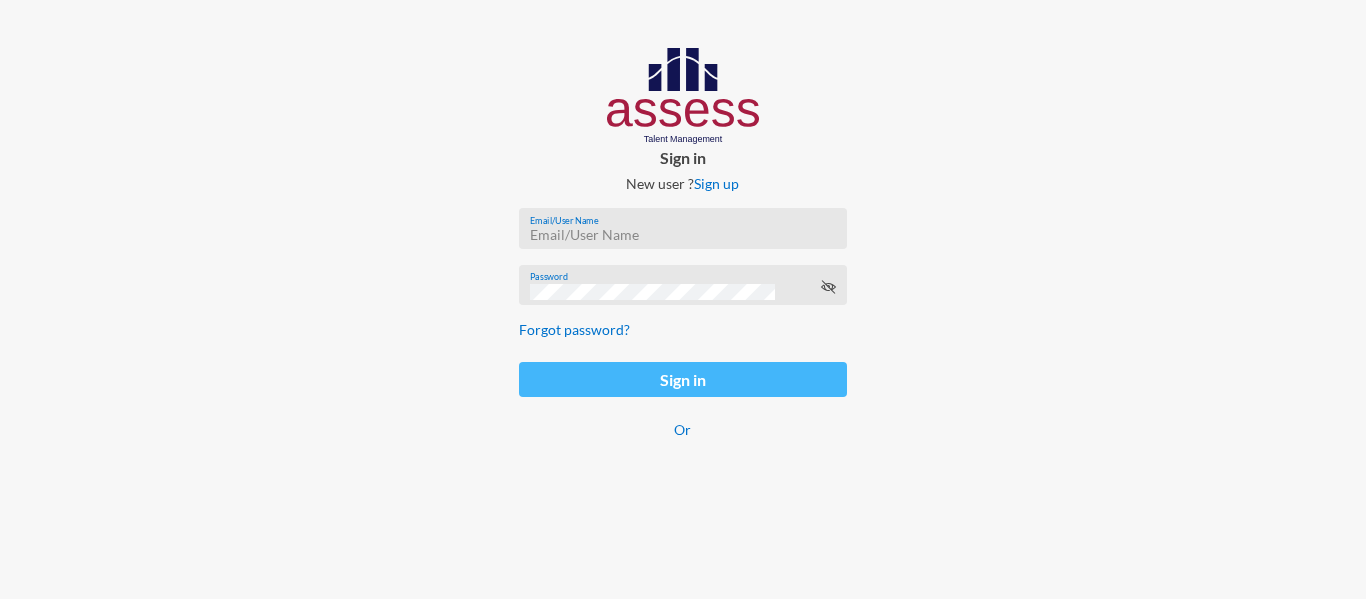 type on "[EMAIL]" 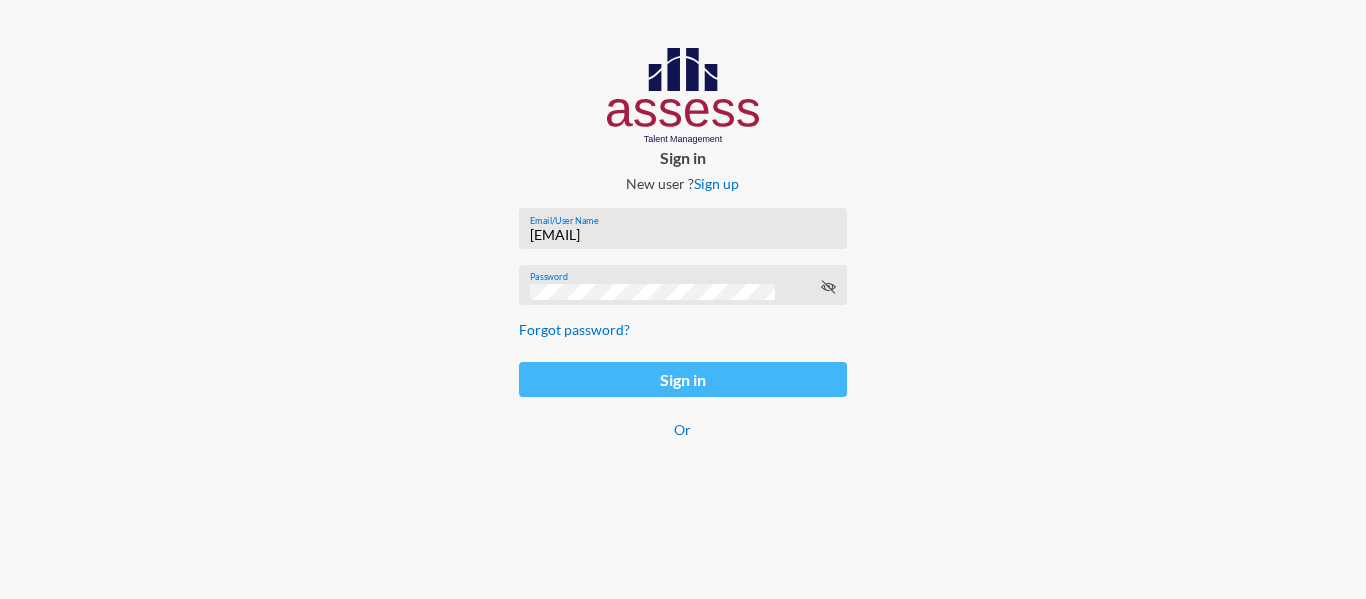 click on "Sign in" 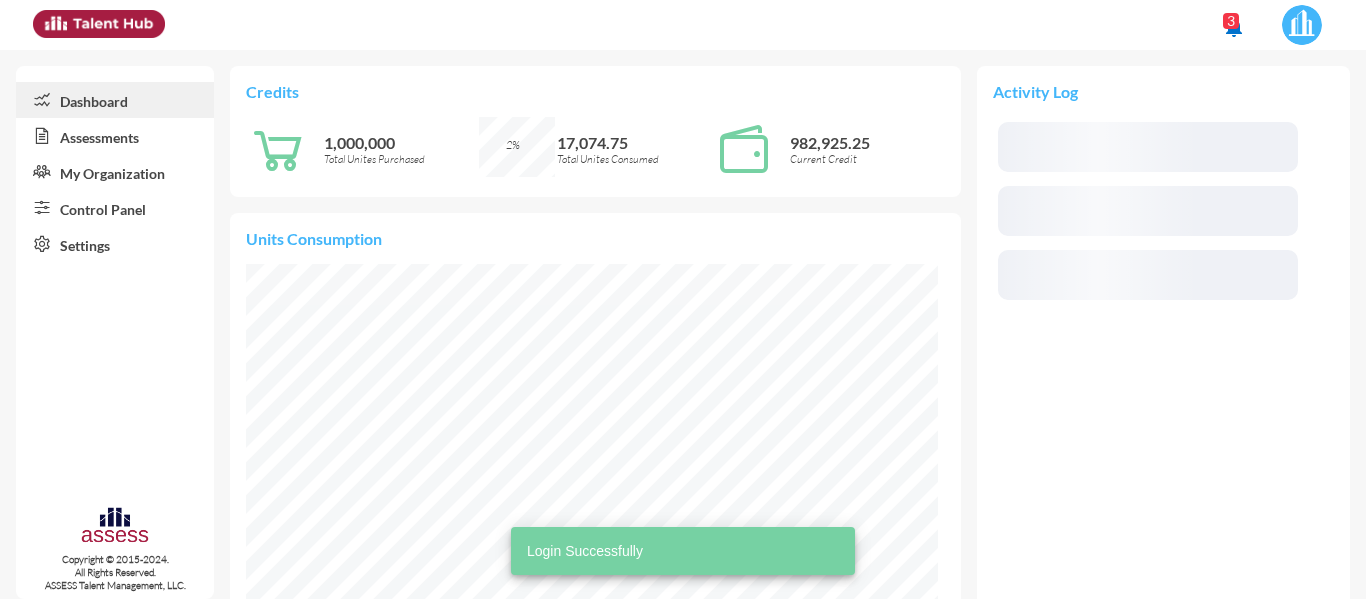 scroll, scrollTop: 999940, scrollLeft: 999923, axis: both 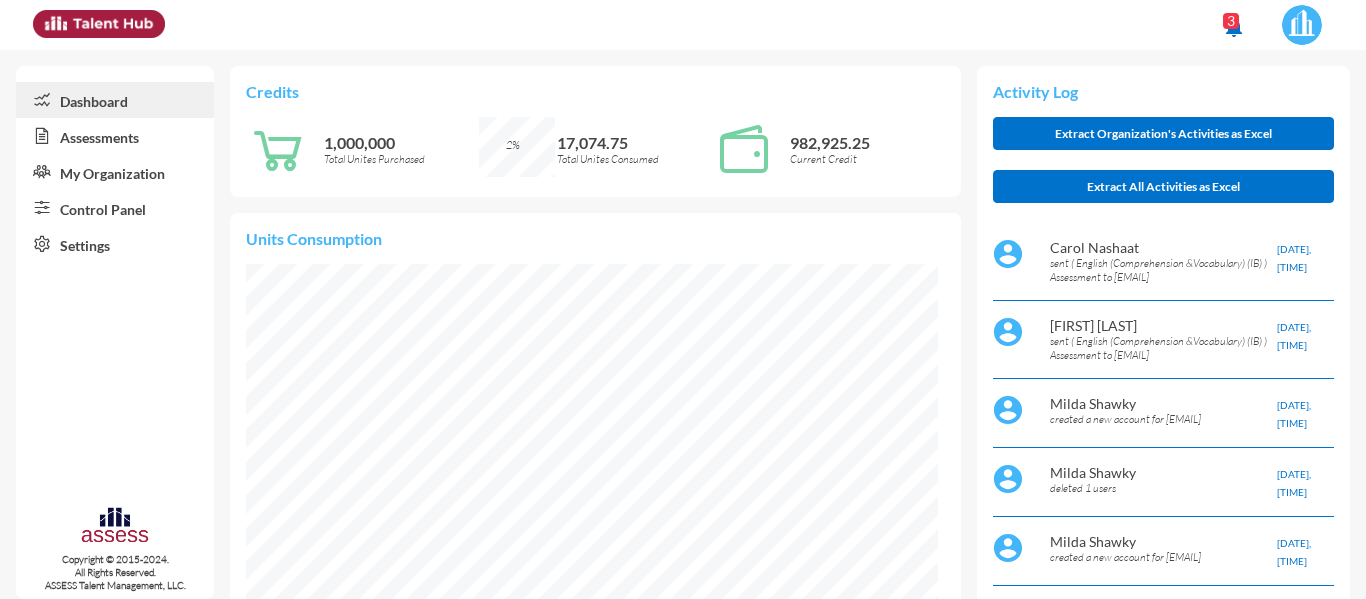click on "Control Panel" 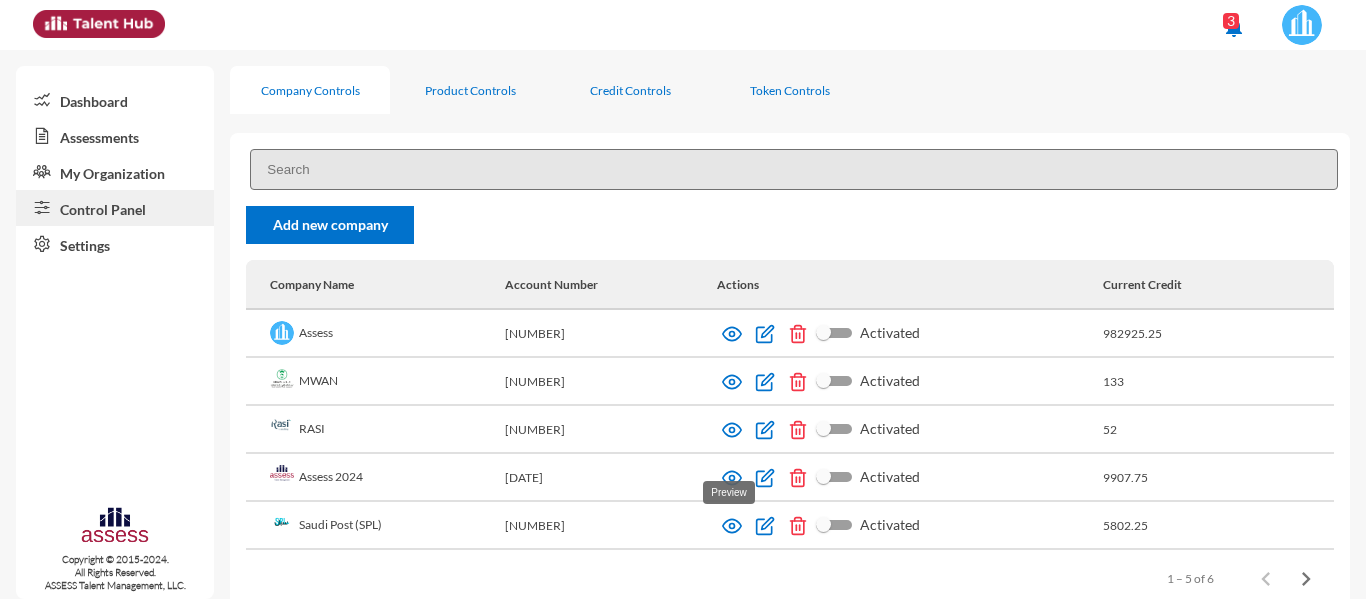 click at bounding box center [732, 526] 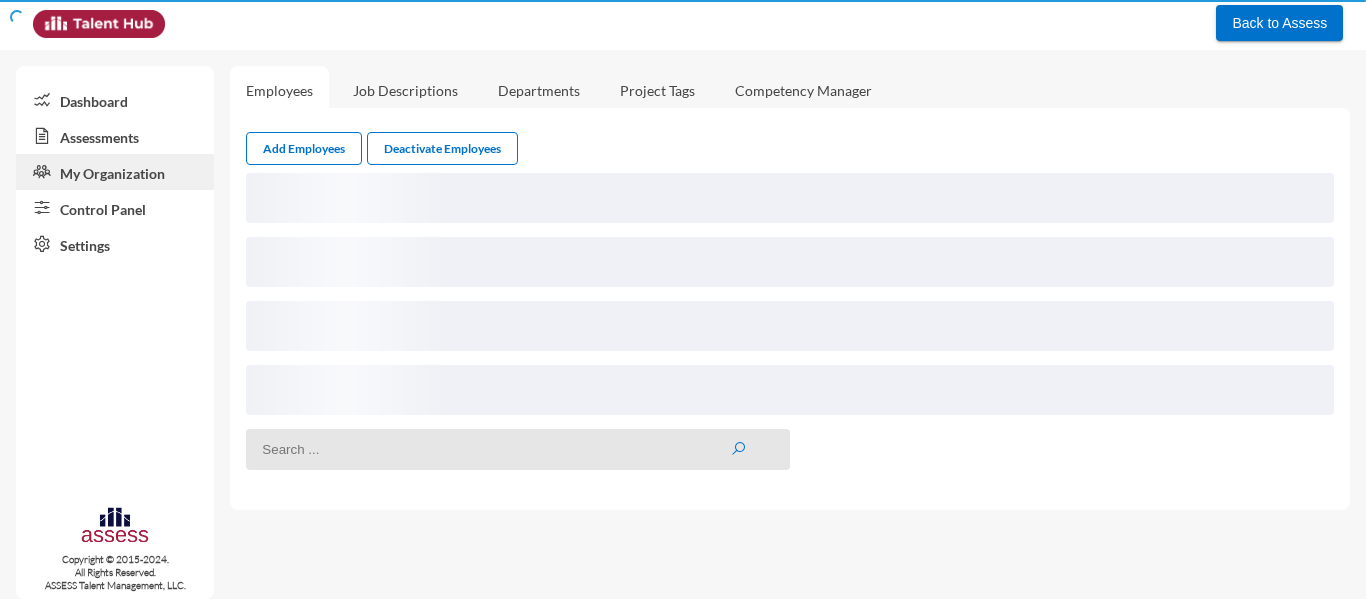 scroll, scrollTop: 0, scrollLeft: 0, axis: both 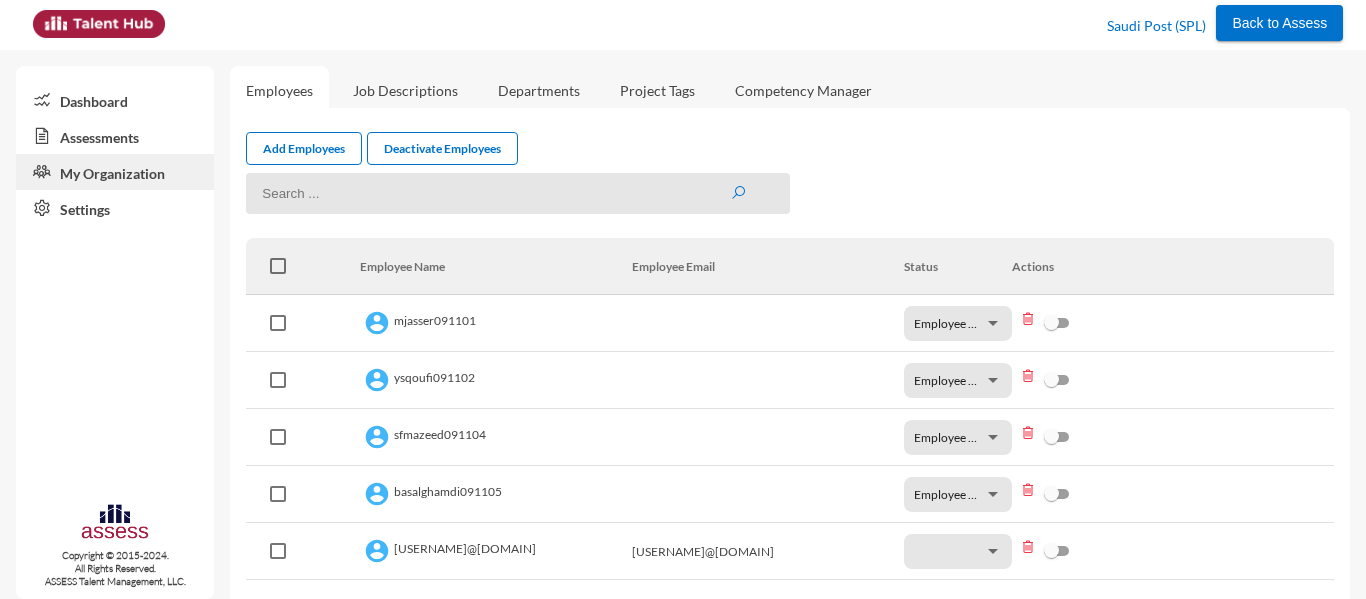 click on "Assessments" 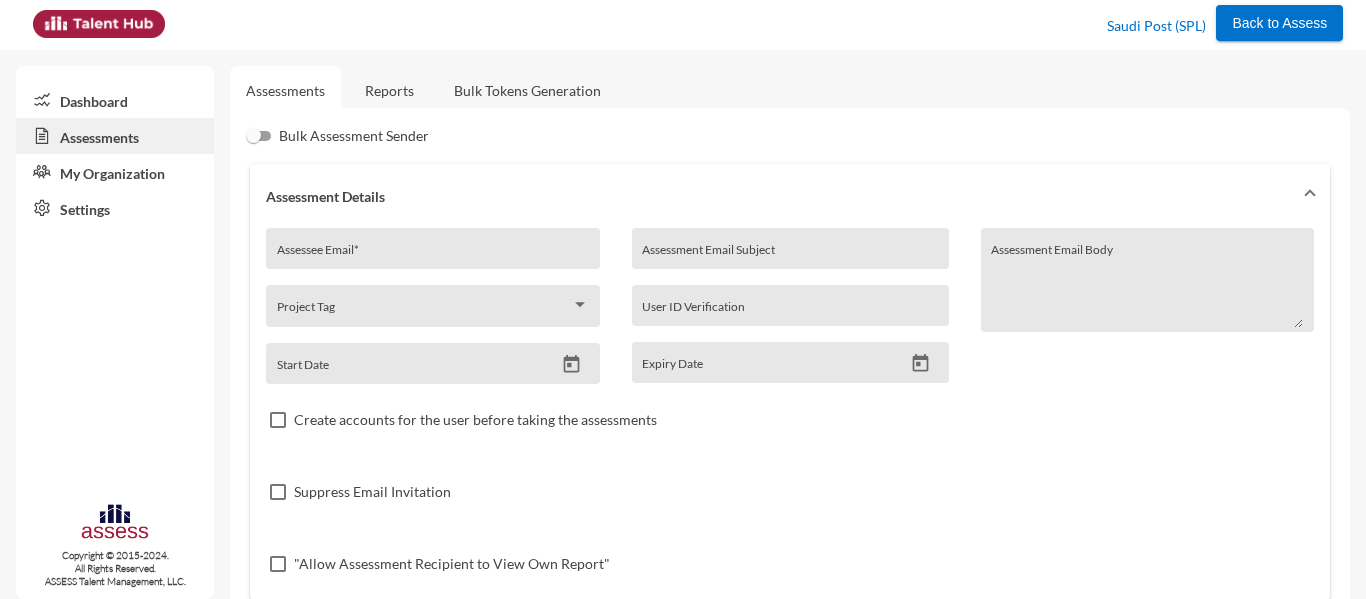 click on "Reports" 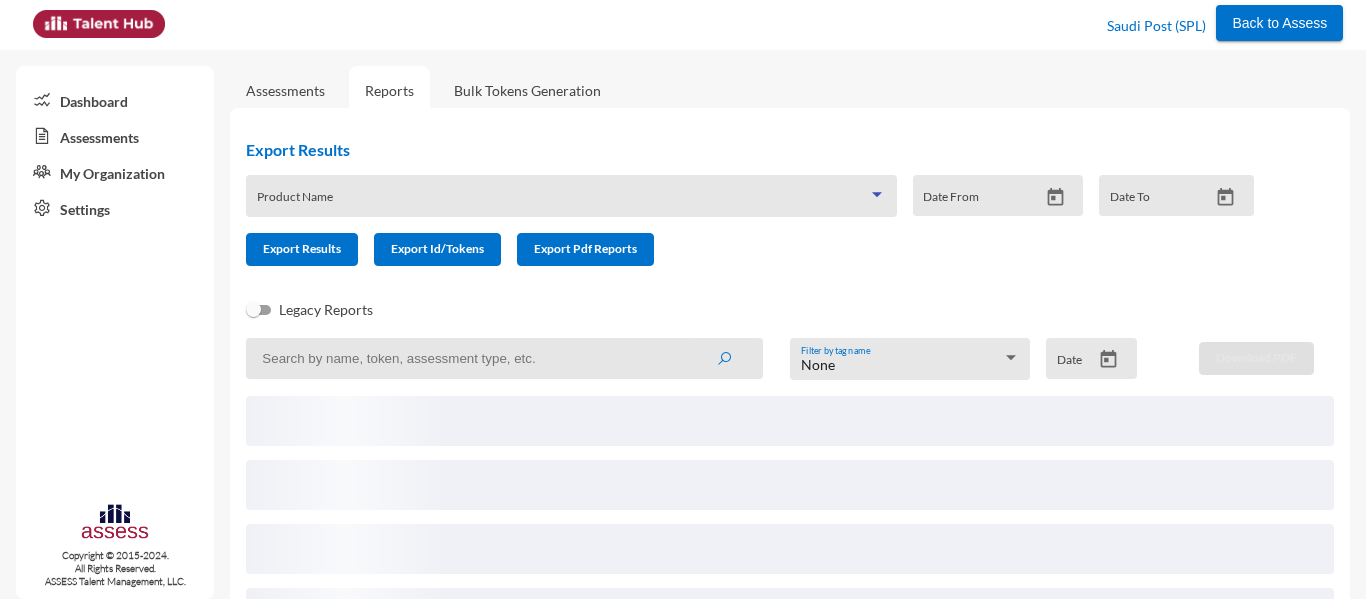 click at bounding box center [562, 203] 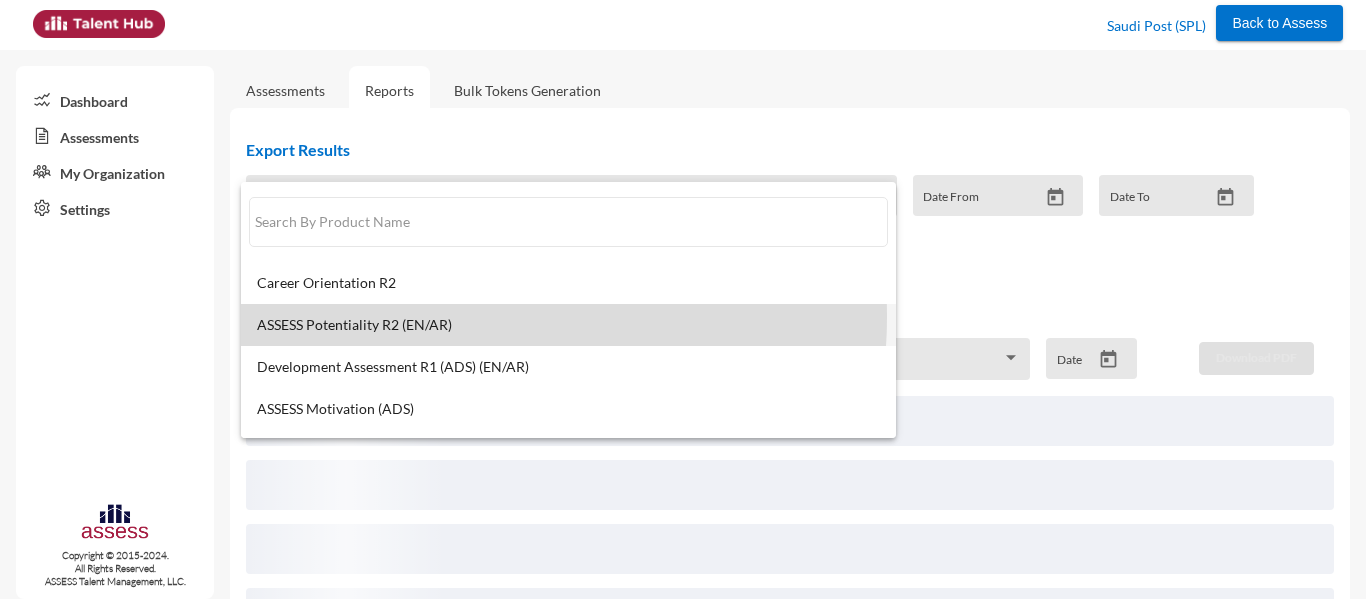 click on "ASSESS Potentiality R2 (EN/AR)" at bounding box center (568, 325) 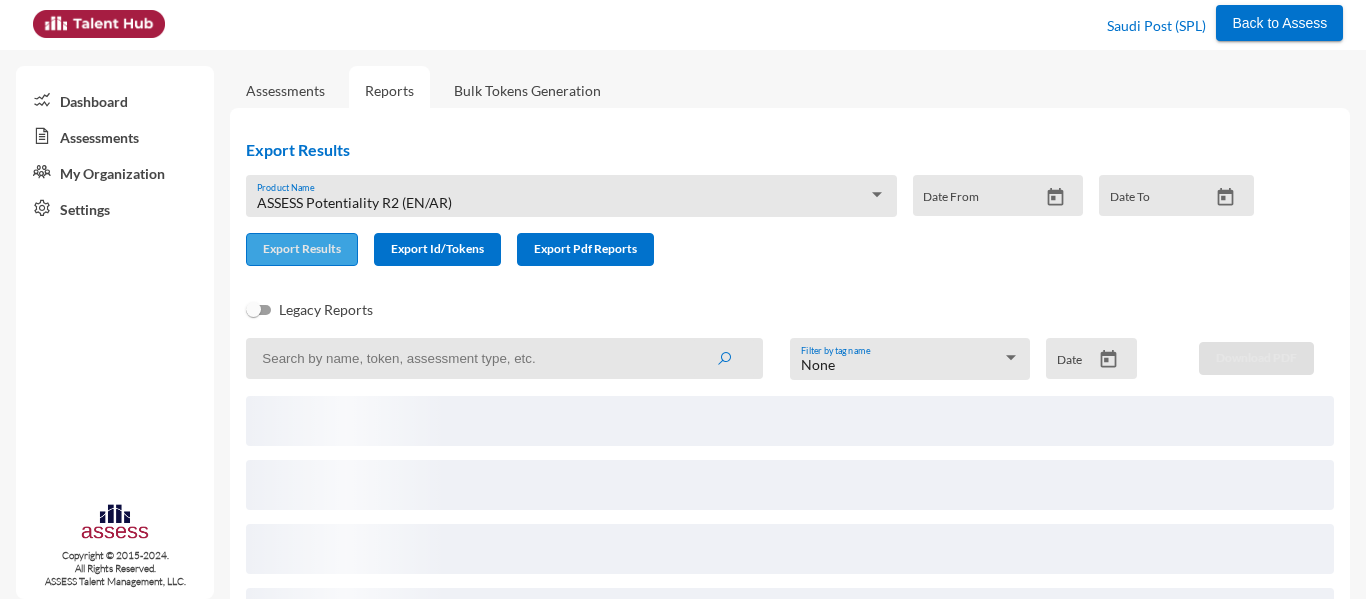 click on "Export Results" 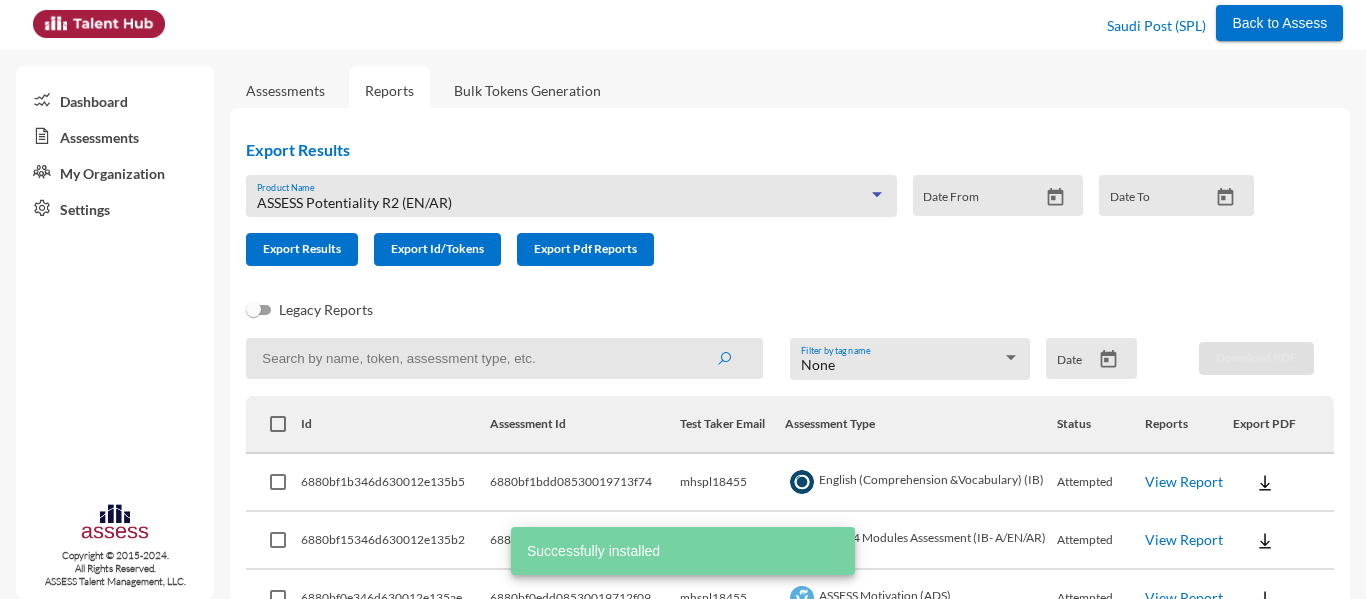 click on "ASSESS Potentiality R2 (EN/AR)" at bounding box center (354, 202) 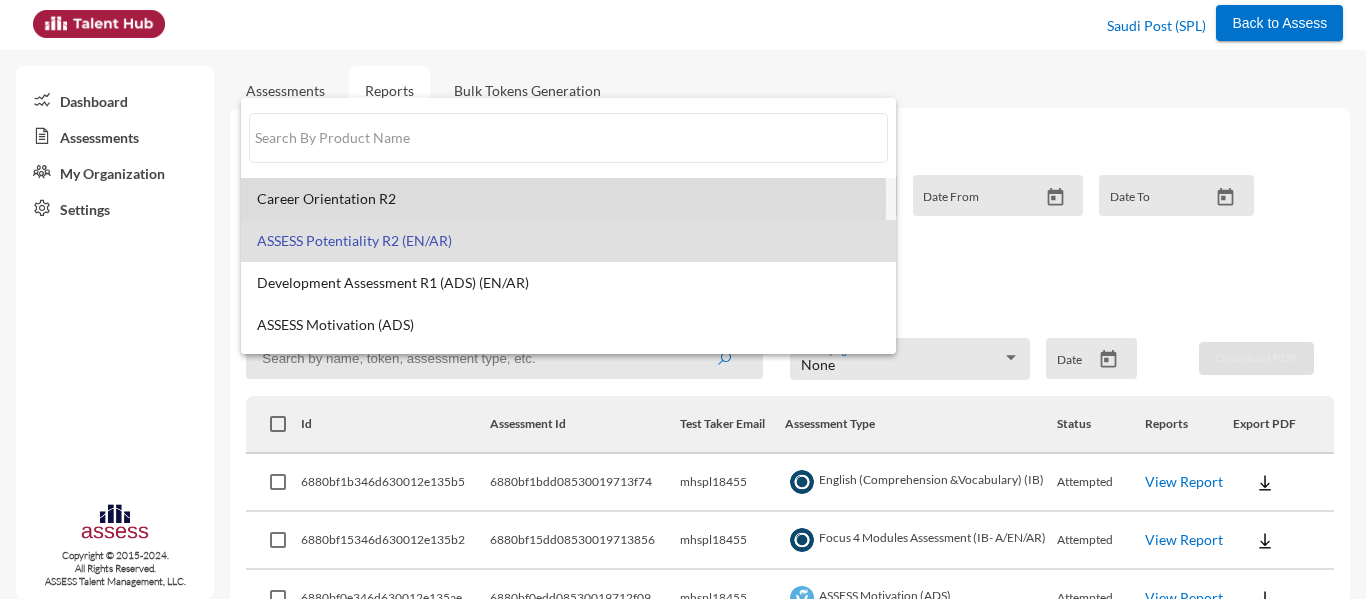 click on "Career Orientation R2" at bounding box center [568, 199] 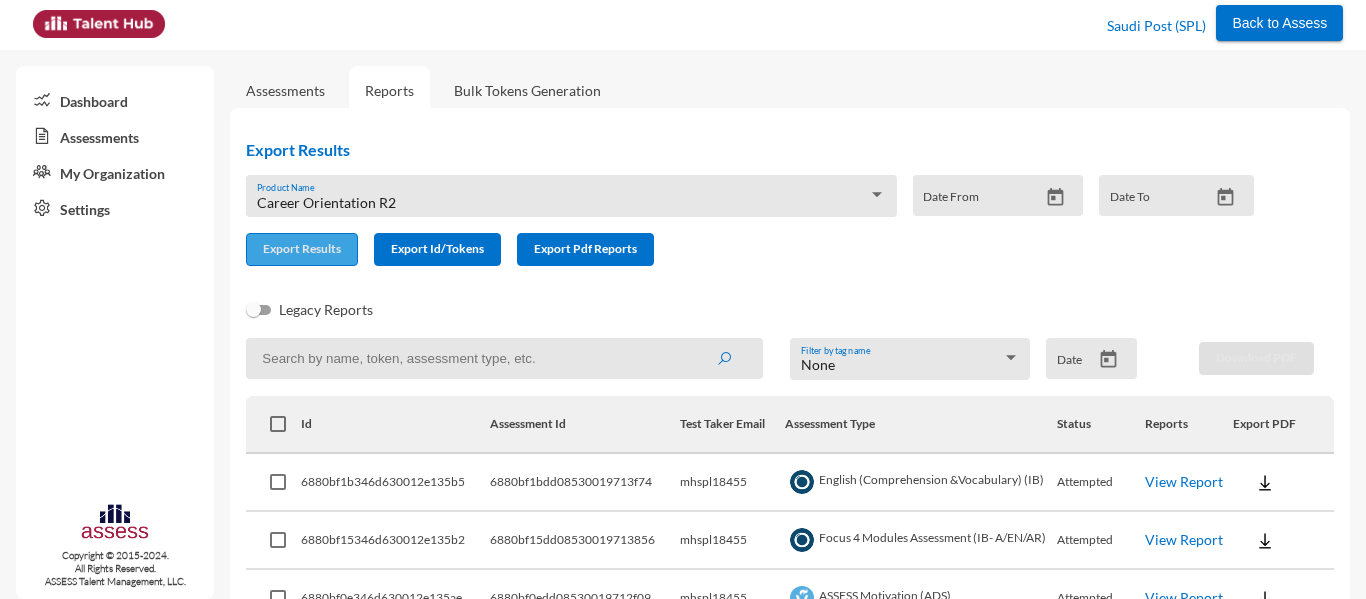 click on "Export Results" 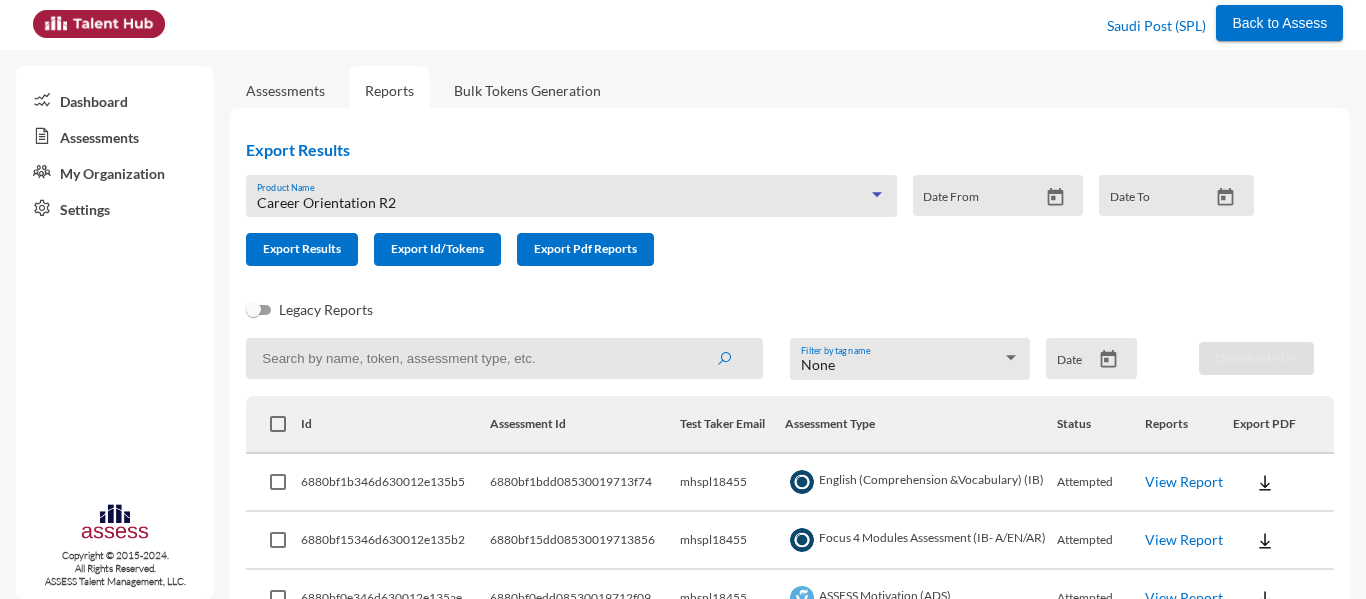 click on "Career Orientation R2" at bounding box center [326, 202] 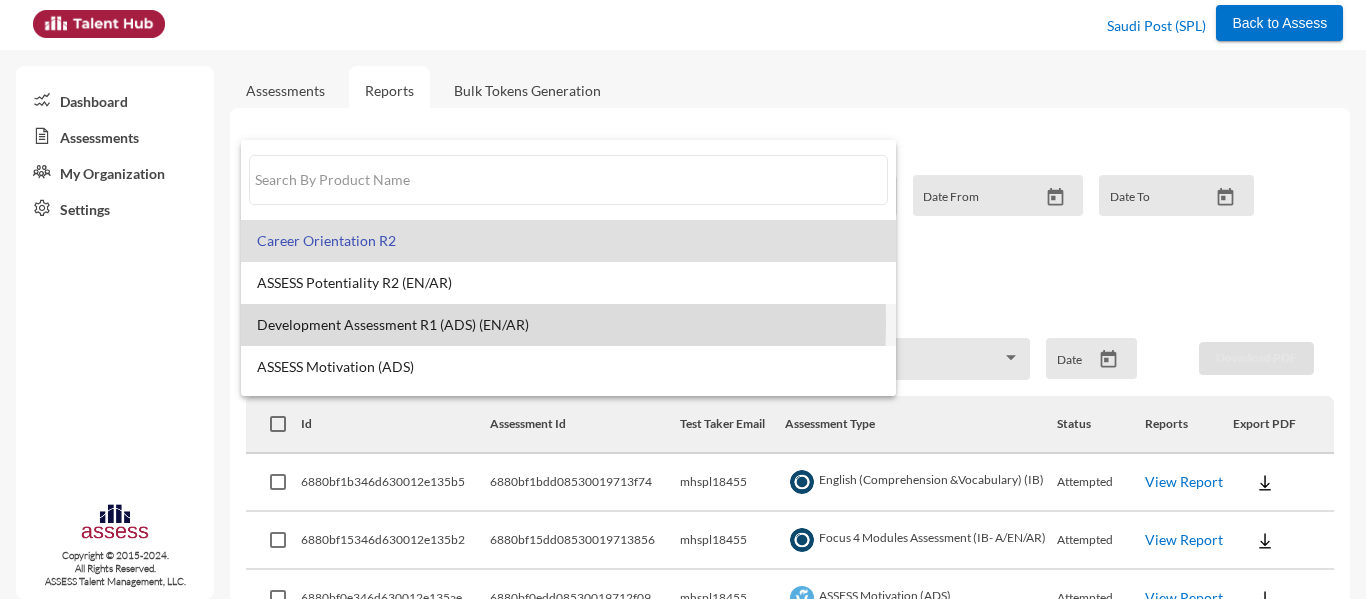 click on "Development Assessment R1 (ADS) (EN/AR)" at bounding box center [568, 325] 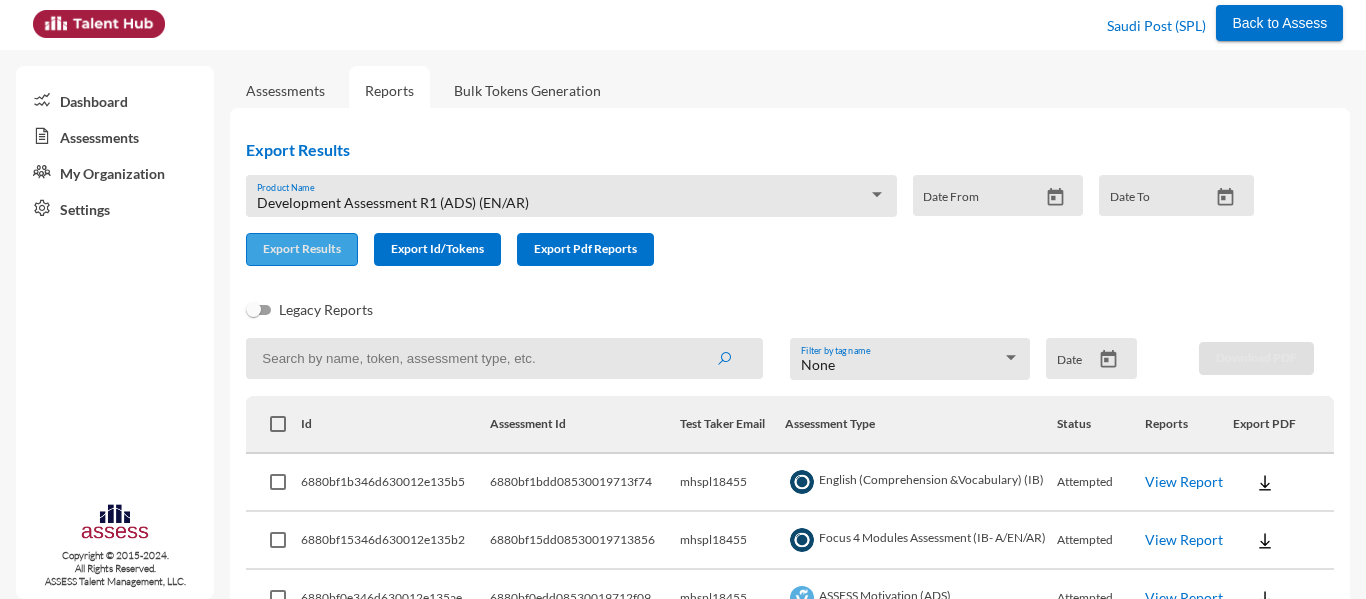 click on "Export Results" 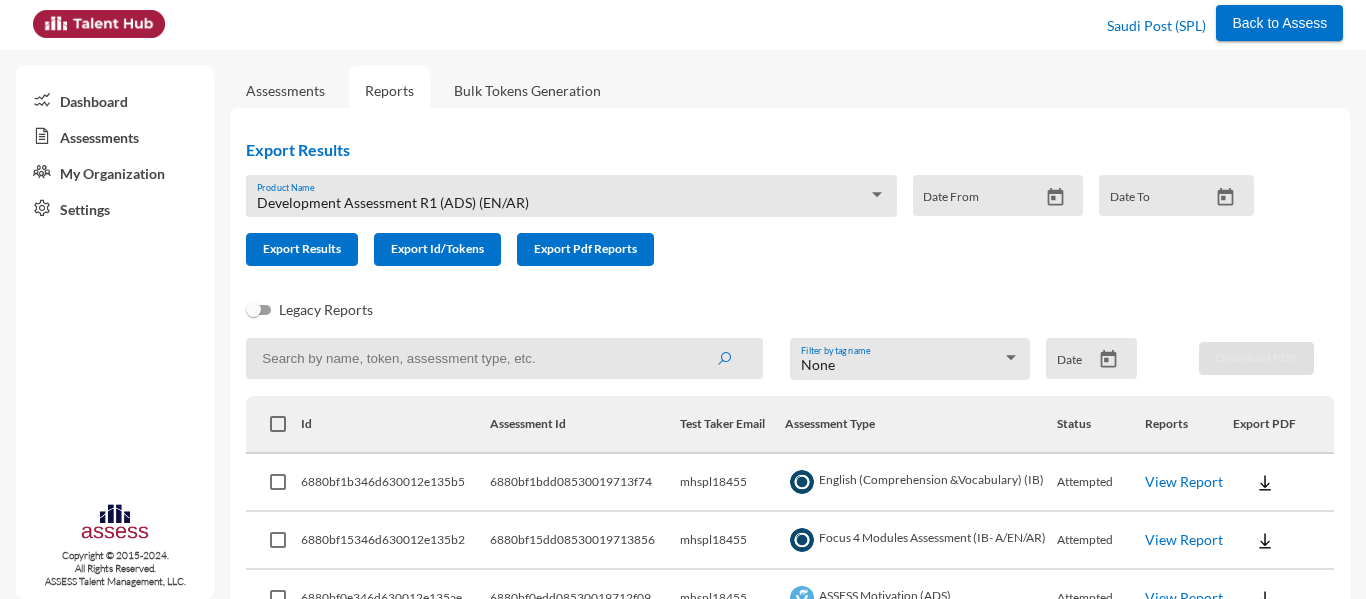 click on "Development Assessment R1 (ADS) (EN/AR) Product Name" 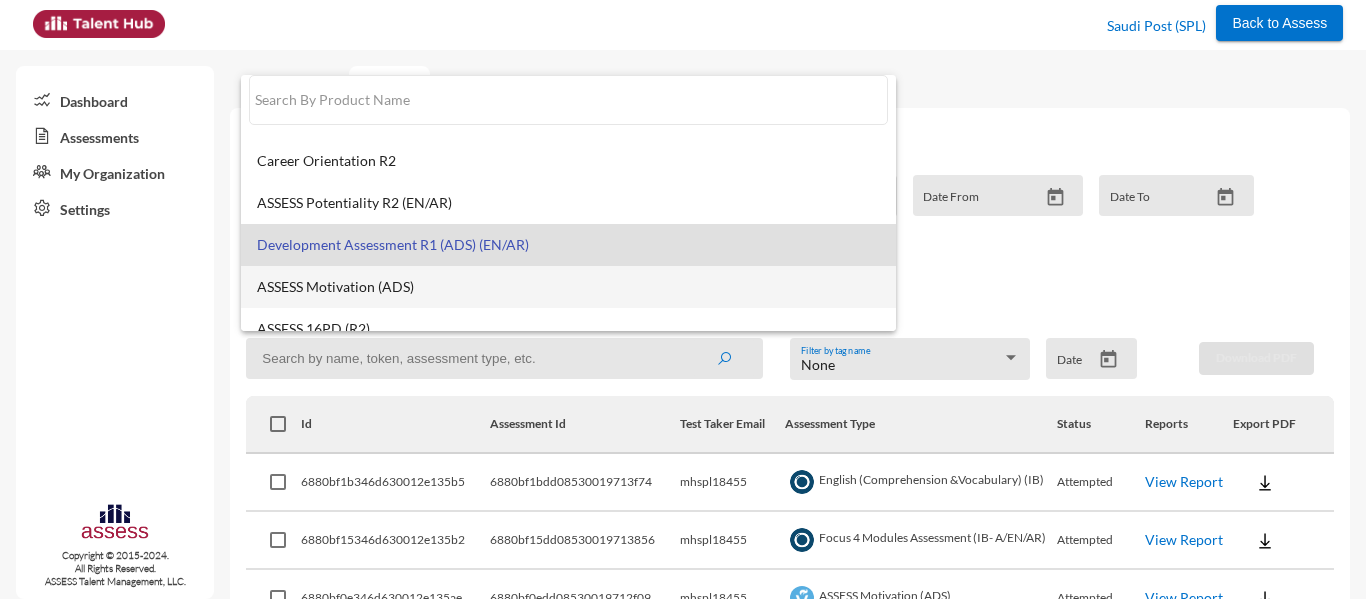 scroll, scrollTop: 65, scrollLeft: 0, axis: vertical 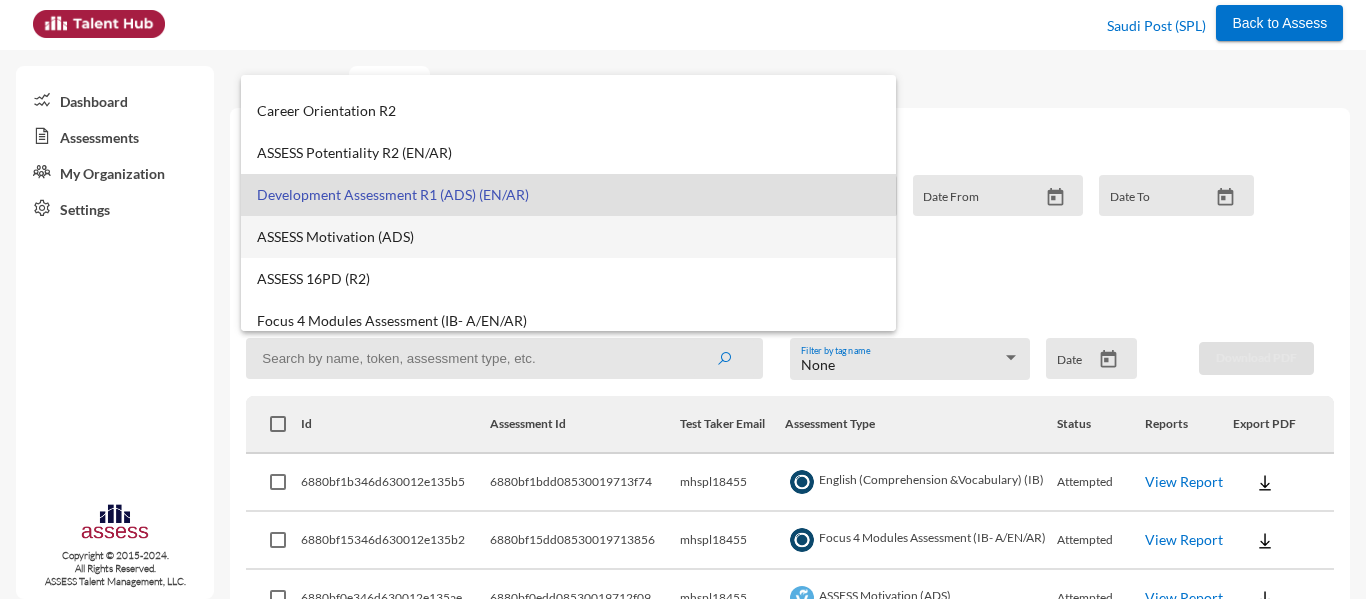 click on "ASSESS Motivation (ADS)" at bounding box center [568, 237] 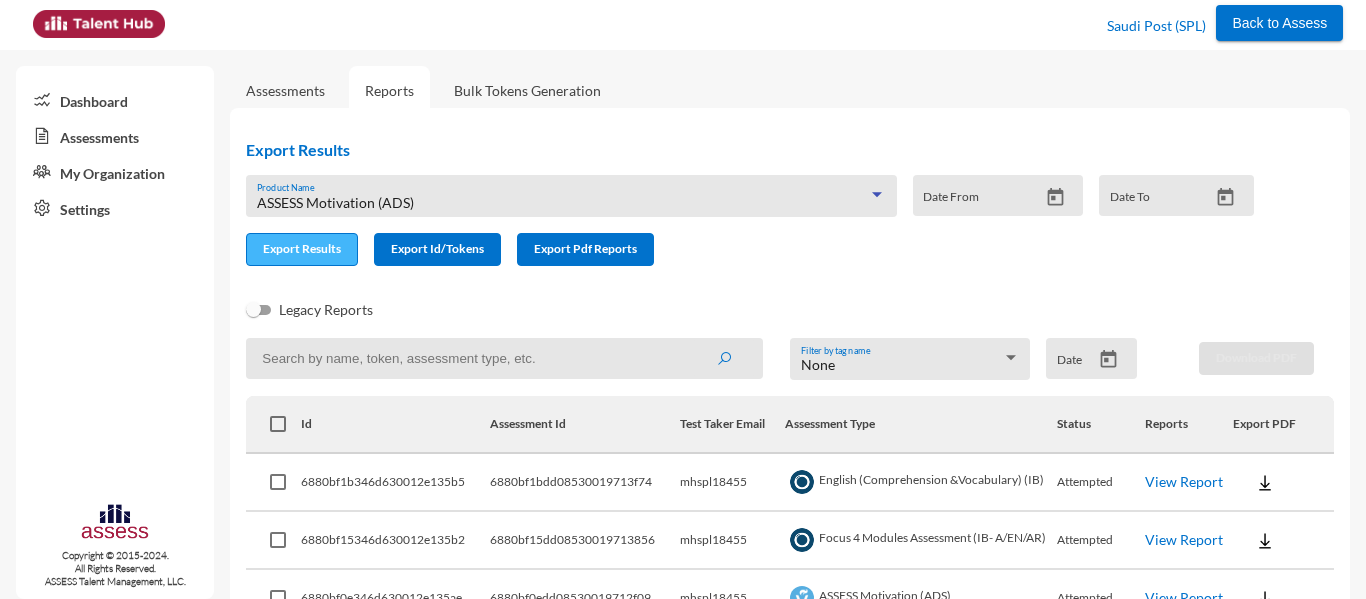 click on "Export Results" 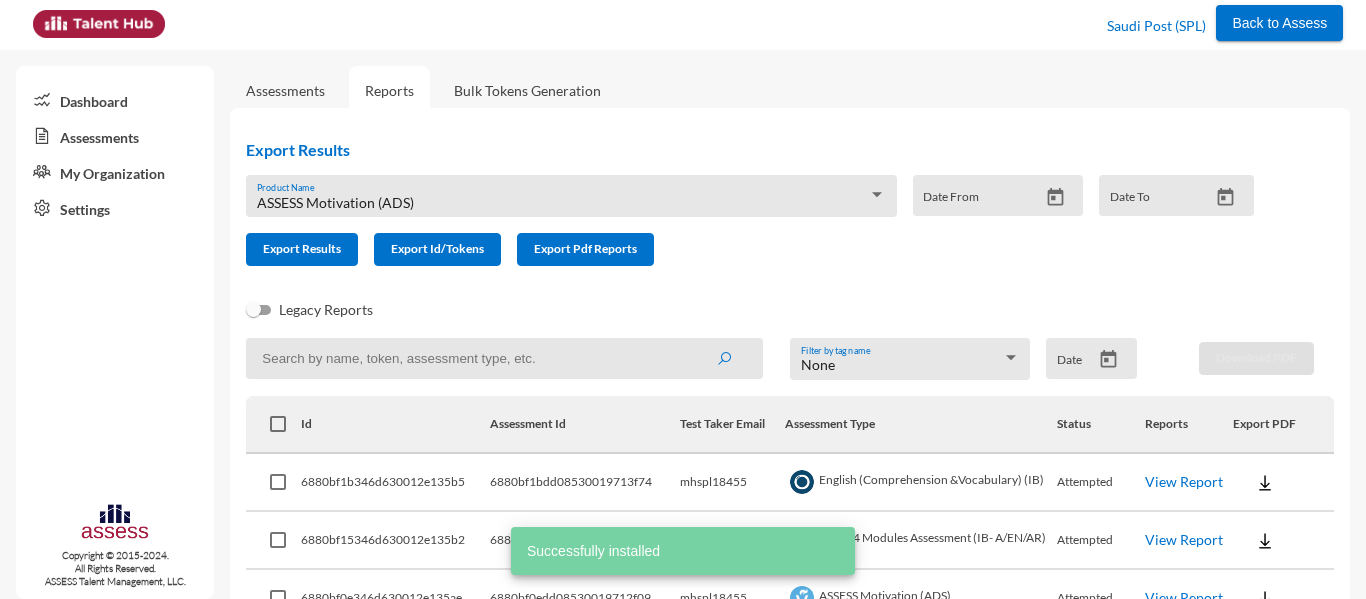 click on "ASSESS Motivation (ADS) Product Name" 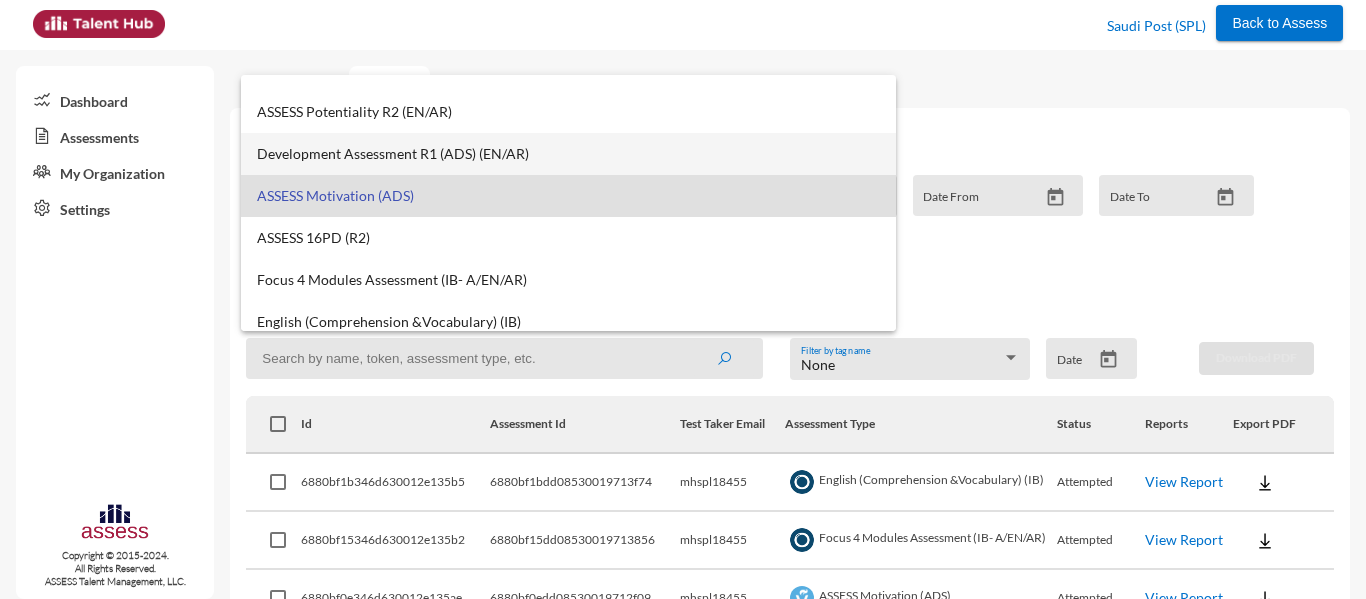 scroll, scrollTop: 107, scrollLeft: 0, axis: vertical 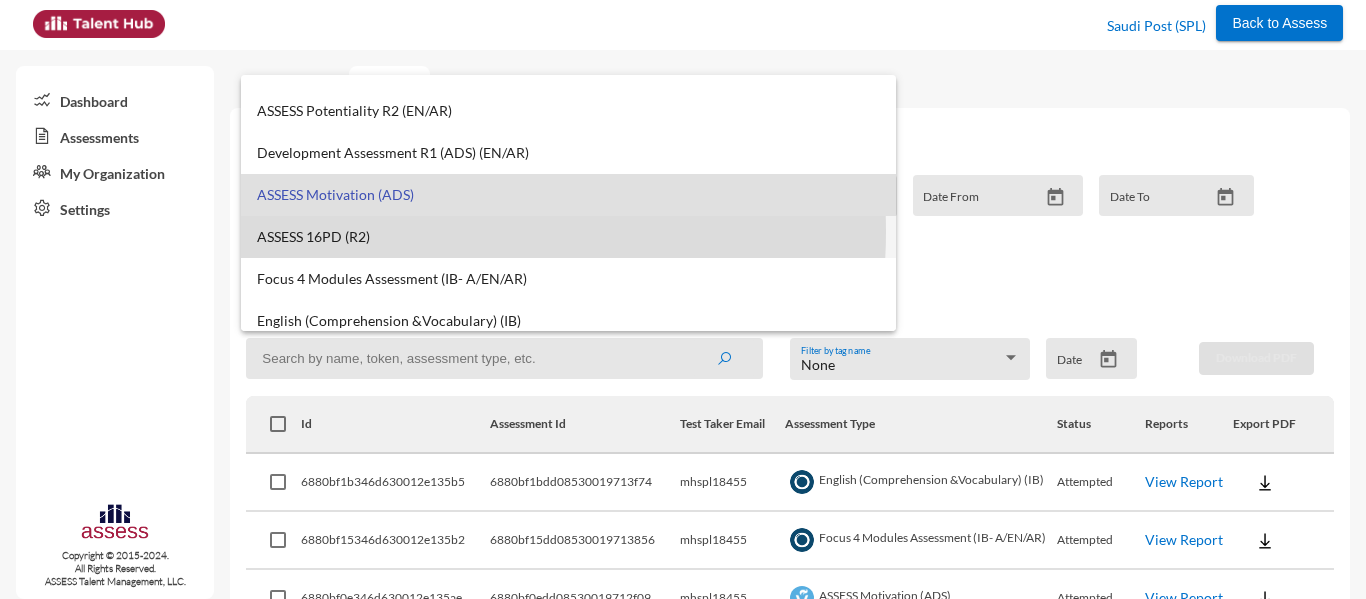 click on "ASSESS 16PD (R2)" at bounding box center [568, 237] 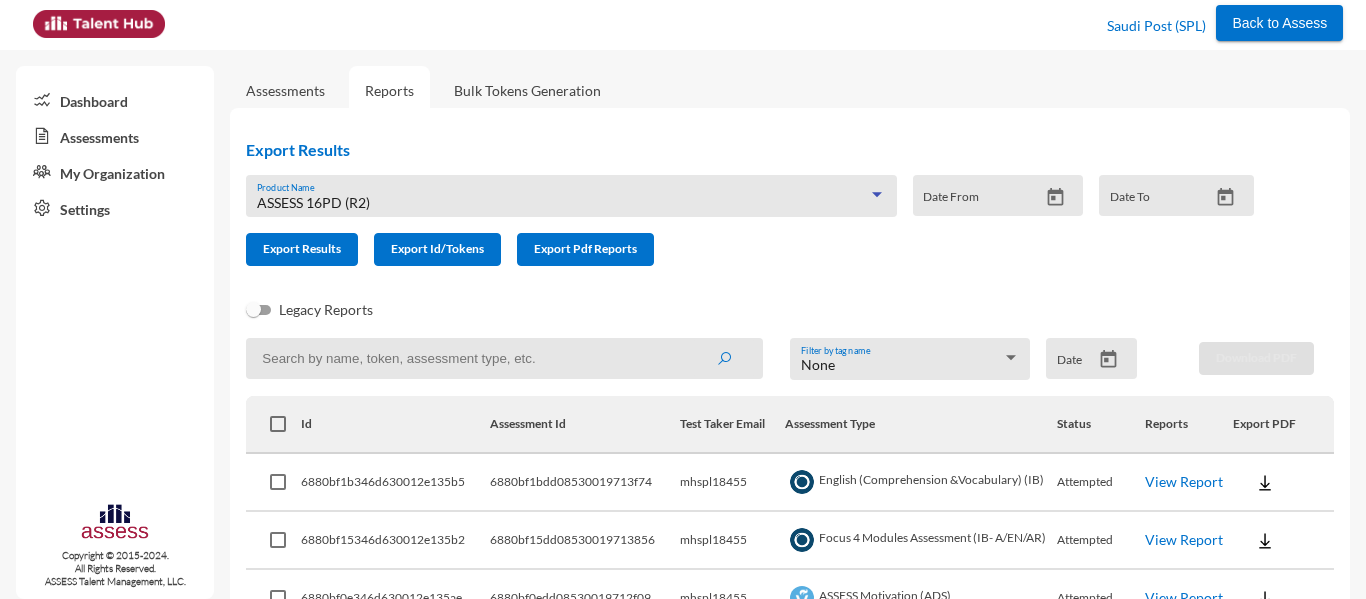 click on "ASSESS 16PD (R2)" at bounding box center (562, 203) 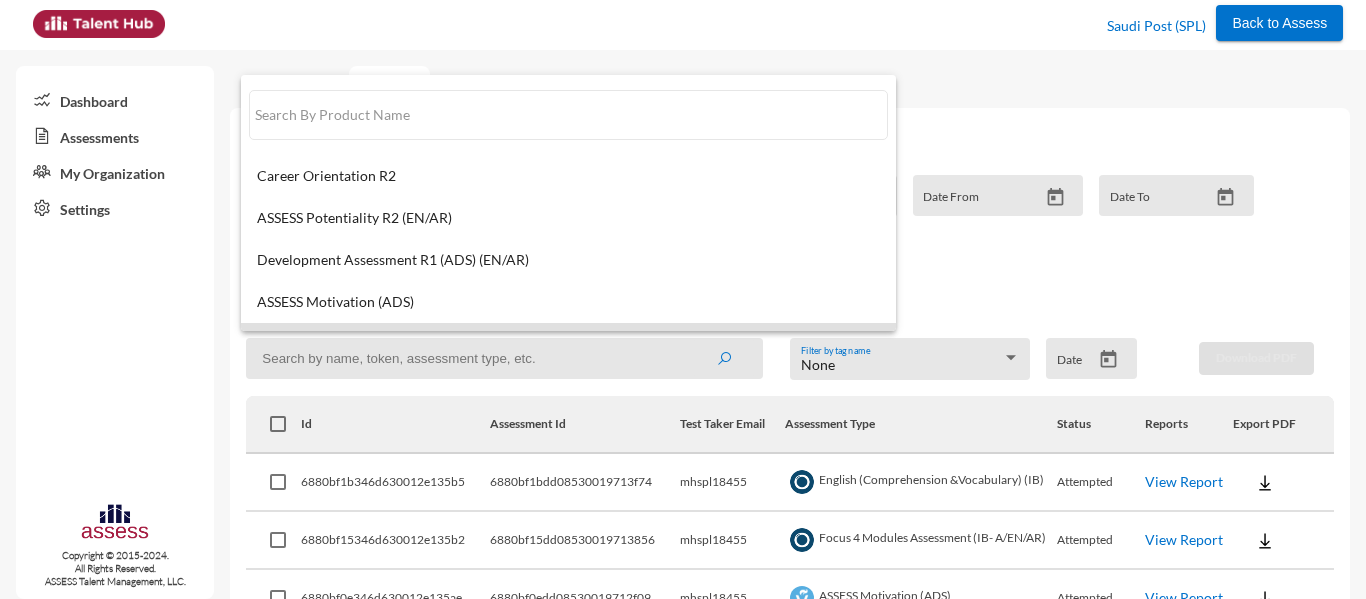 scroll, scrollTop: 103, scrollLeft: 0, axis: vertical 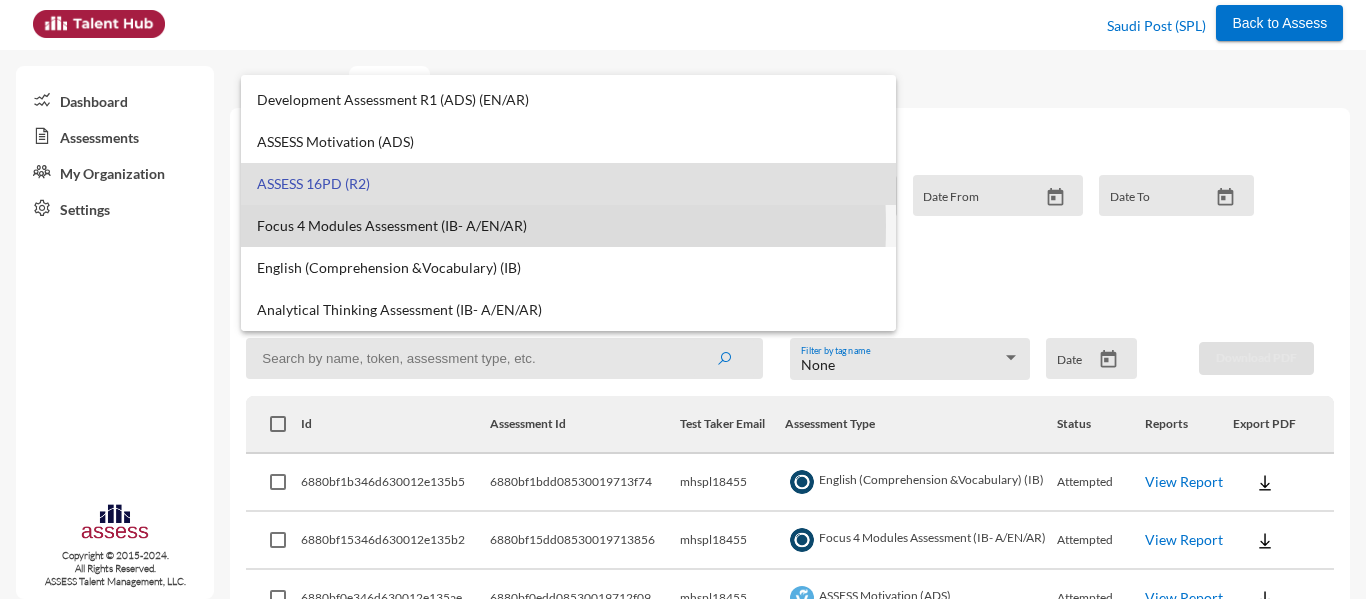 click on "Focus 4 Modules Assessment (IB- A/EN/AR)" at bounding box center (568, 226) 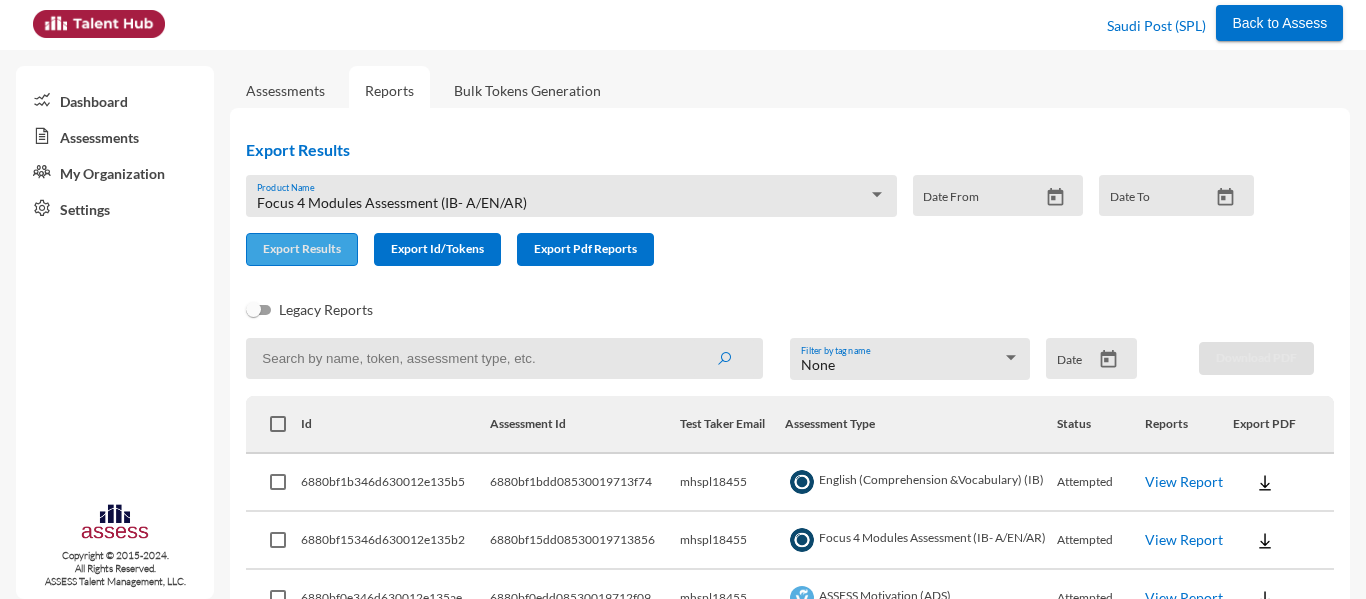 click on "Export Results" 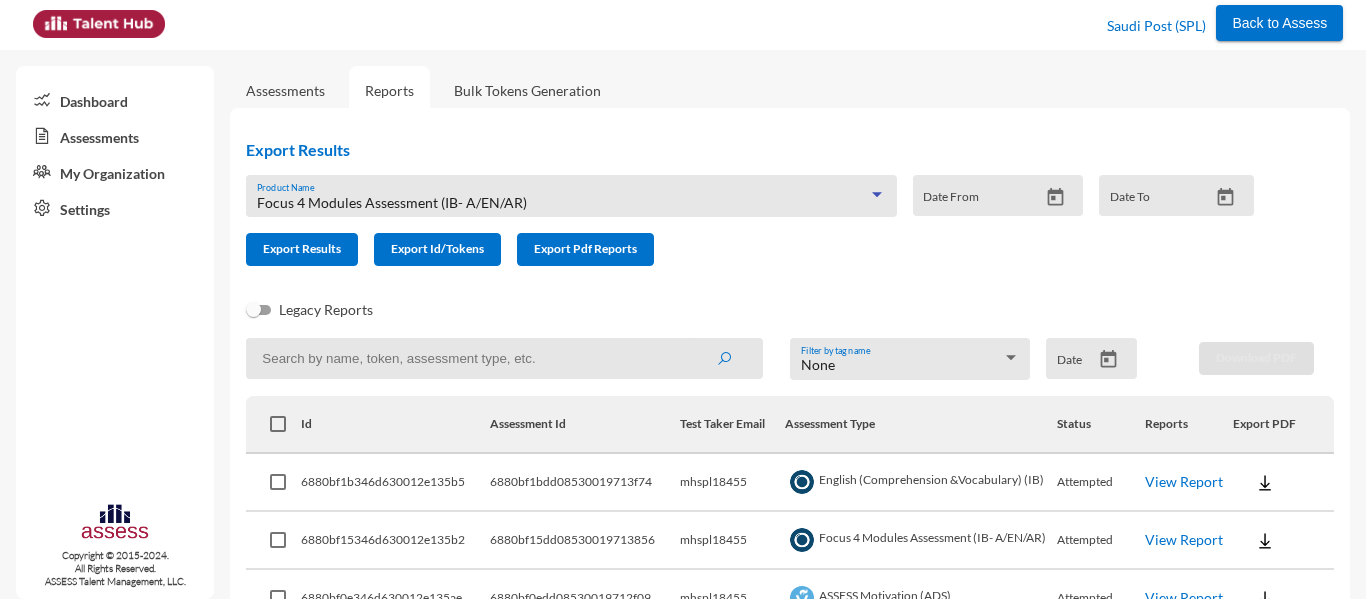 click on "Focus 4 Modules Assessment (IB- A/EN/AR)" at bounding box center [562, 203] 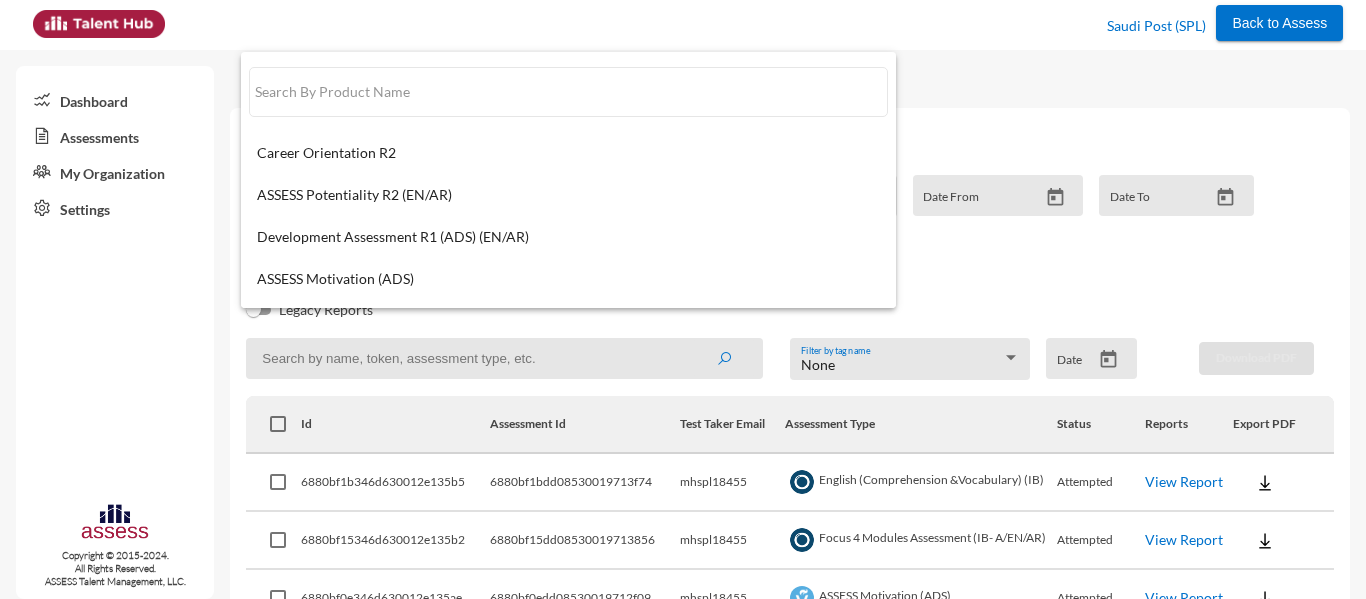 scroll, scrollTop: 122, scrollLeft: 0, axis: vertical 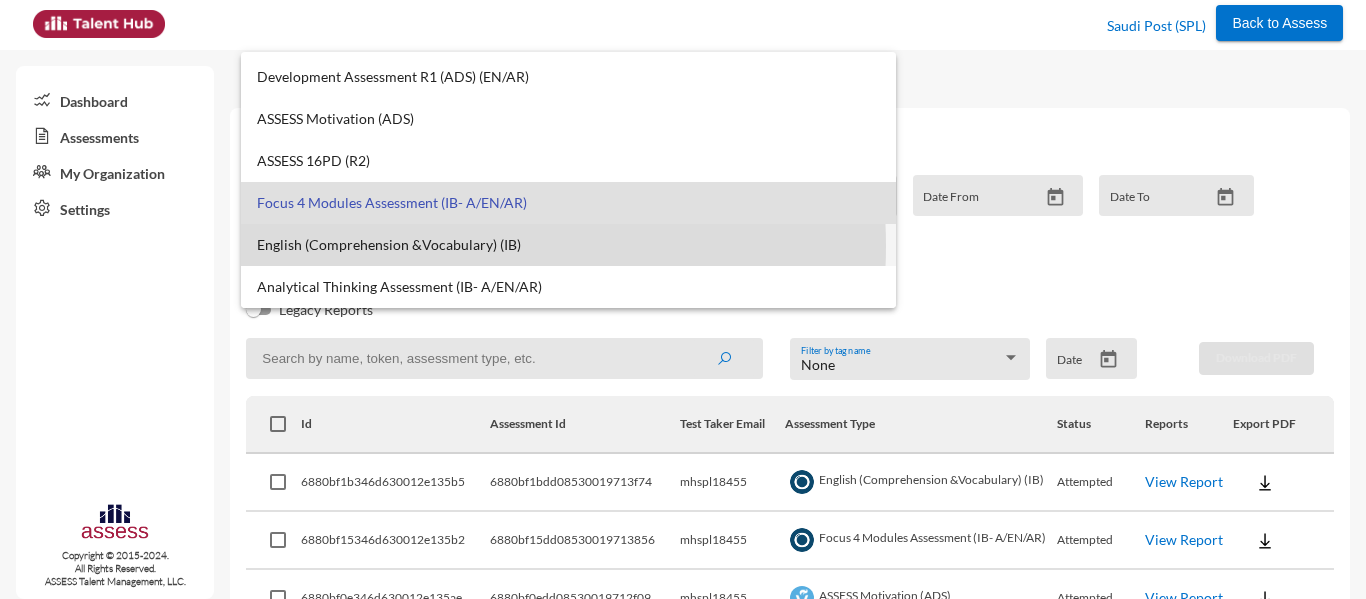 click on "English (Comprehension &Vocabulary) (IB)" at bounding box center (568, 245) 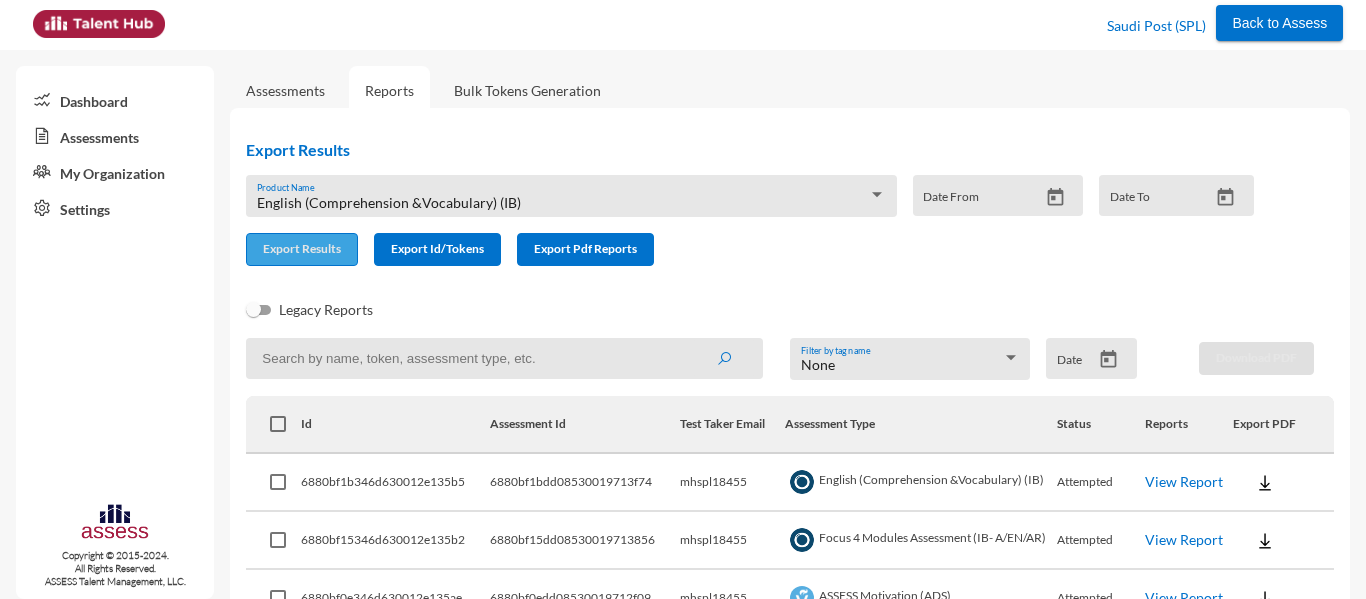 click on "Export Results" 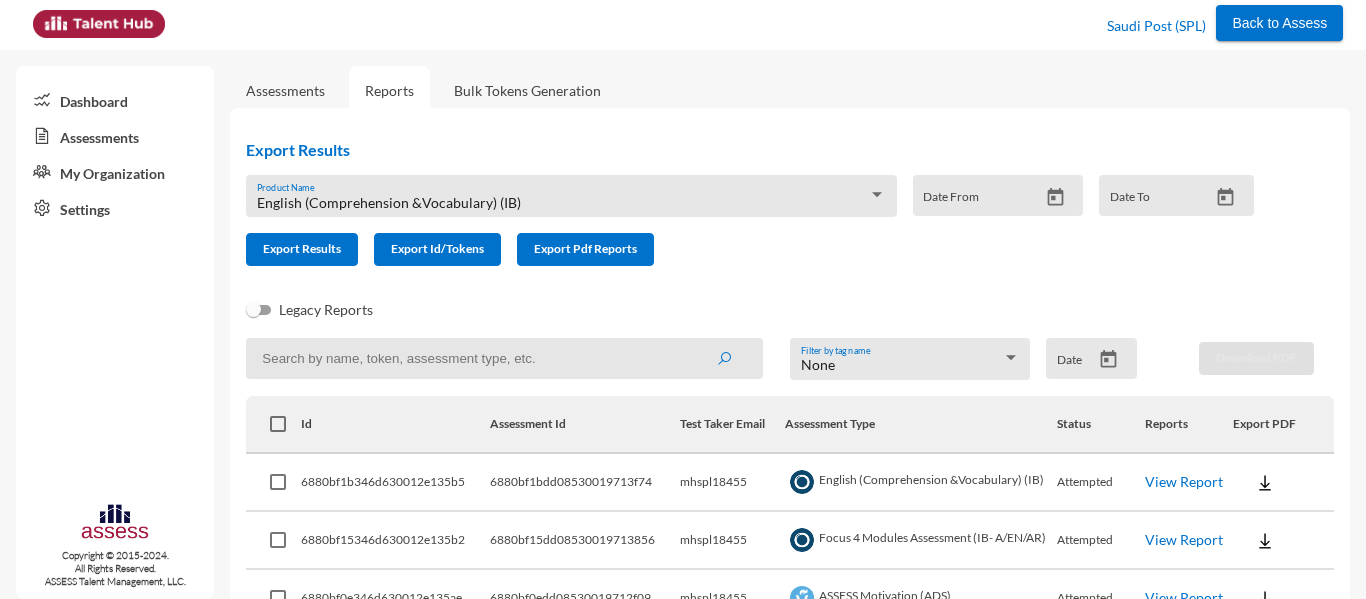 click on "English (Comprehension &Vocabulary) (IB) Product Name" 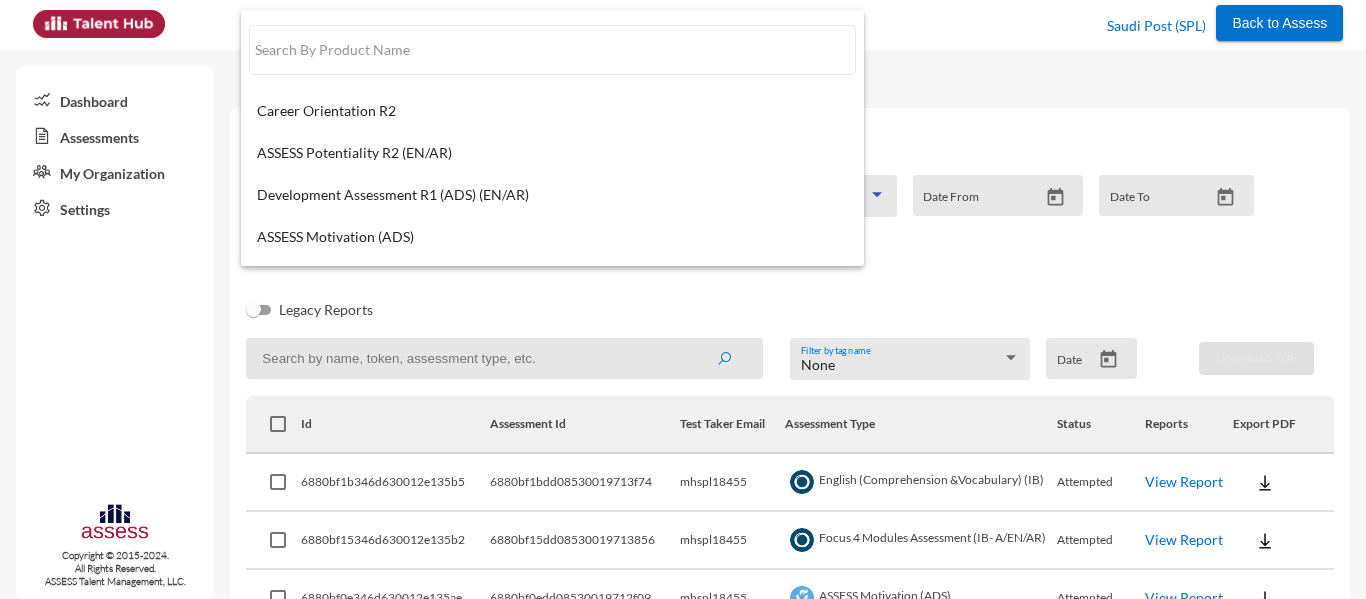 scroll, scrollTop: 122, scrollLeft: 0, axis: vertical 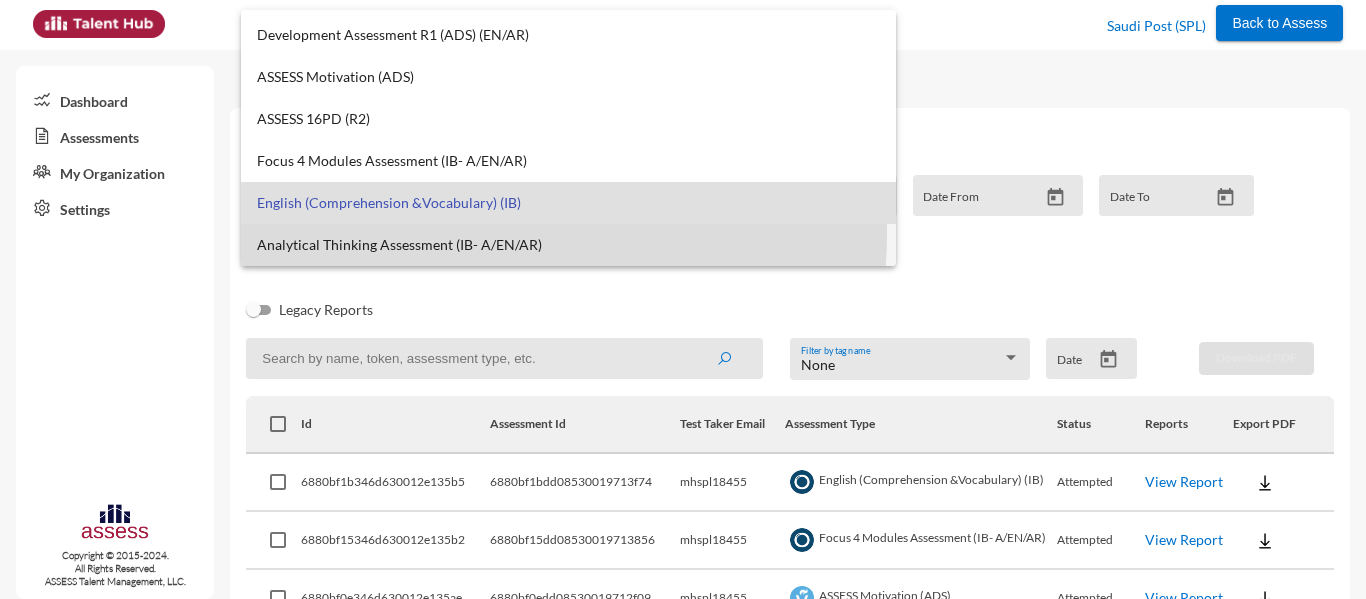 click on "Analytical Thinking Assessment (IB- A/EN/AR)" at bounding box center (568, 245) 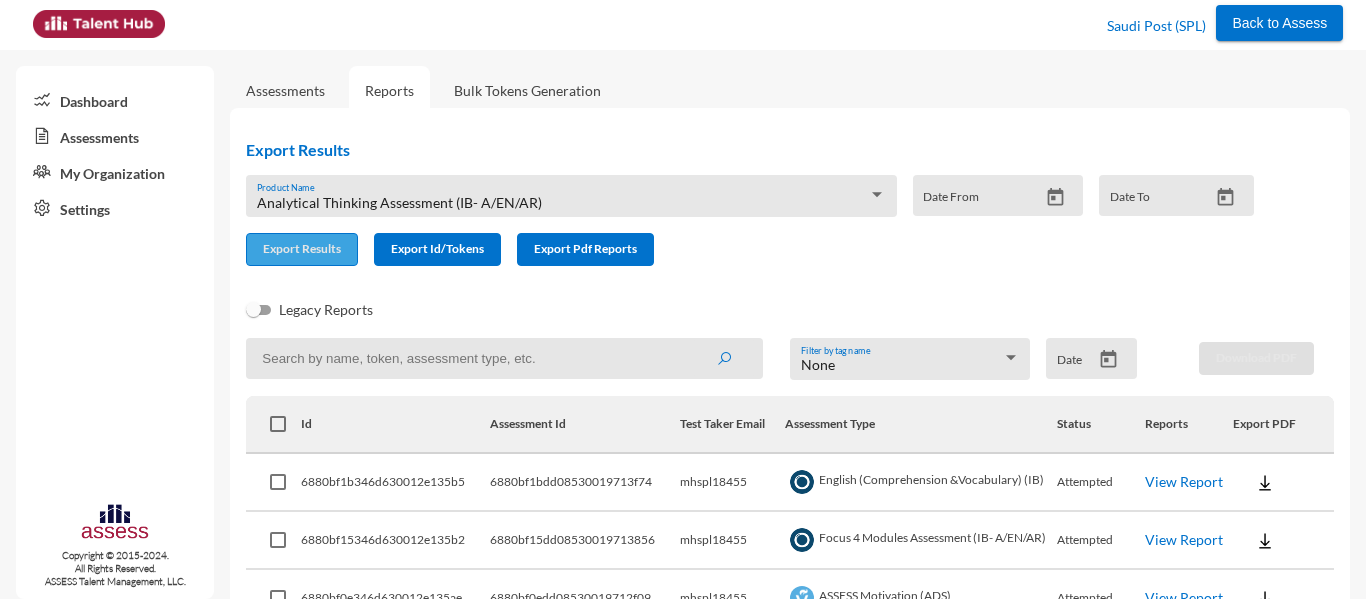 click on "Export Results" 